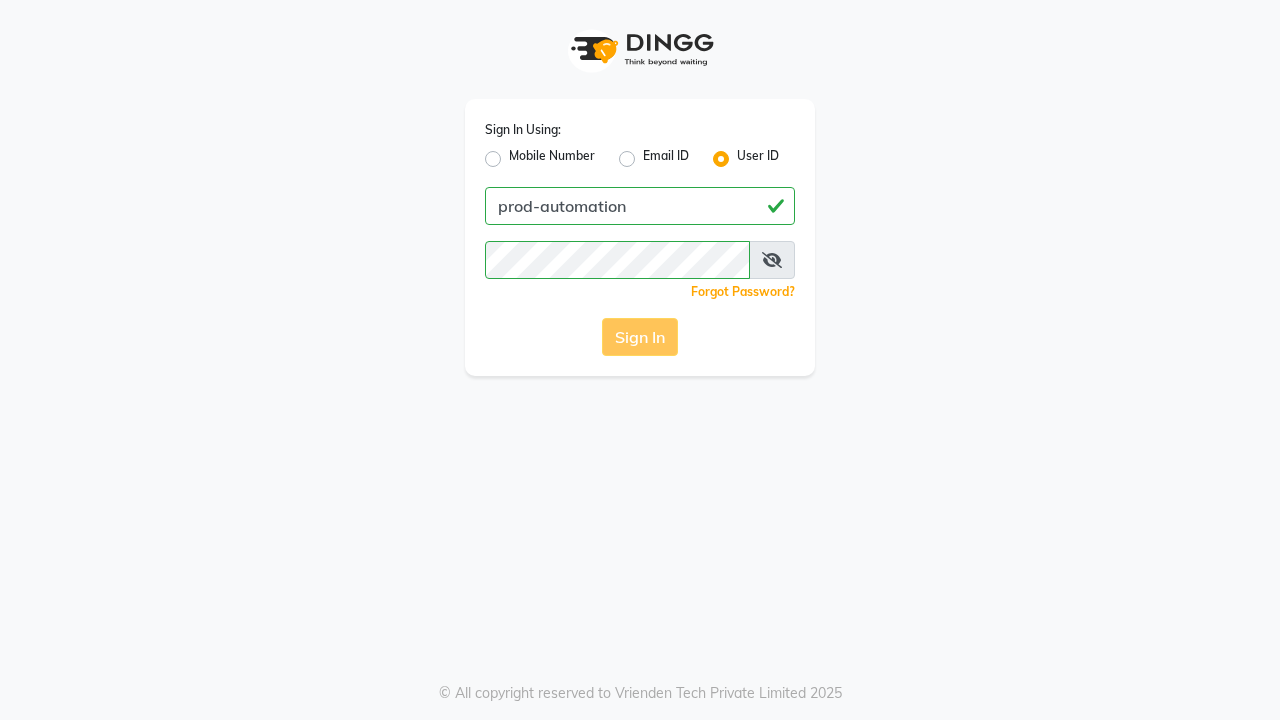 scroll, scrollTop: 0, scrollLeft: 0, axis: both 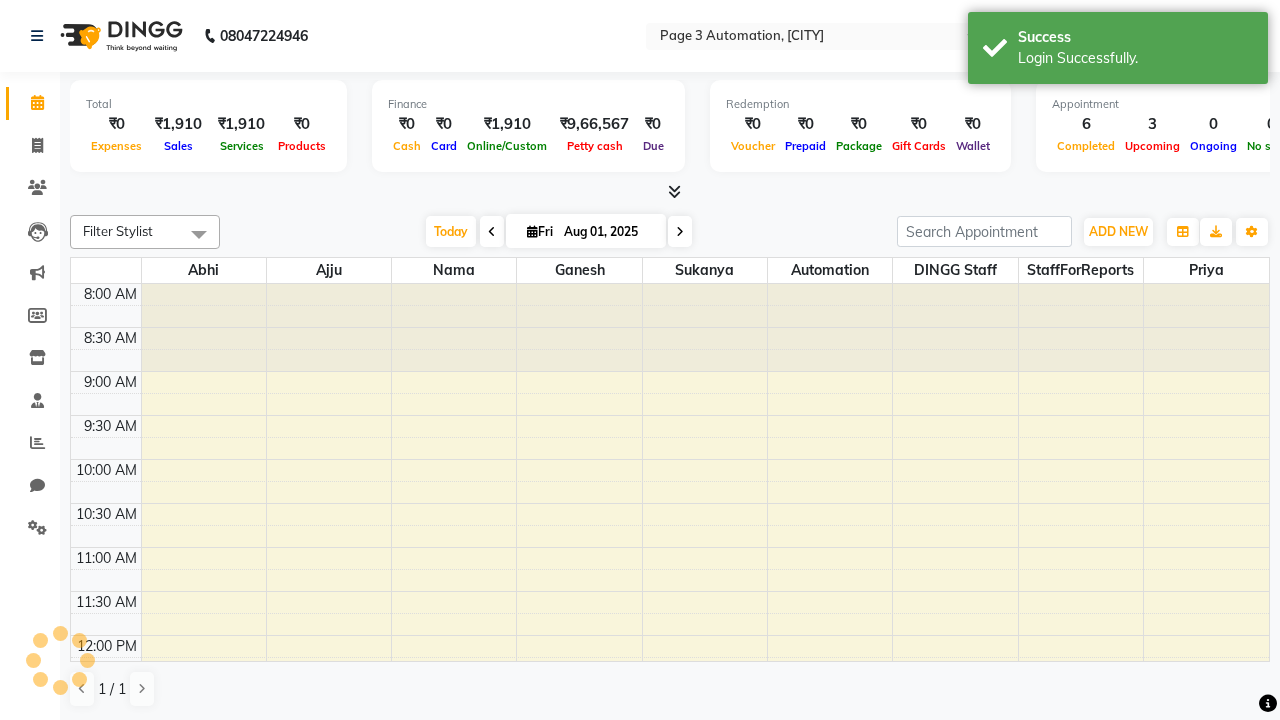 select on "en" 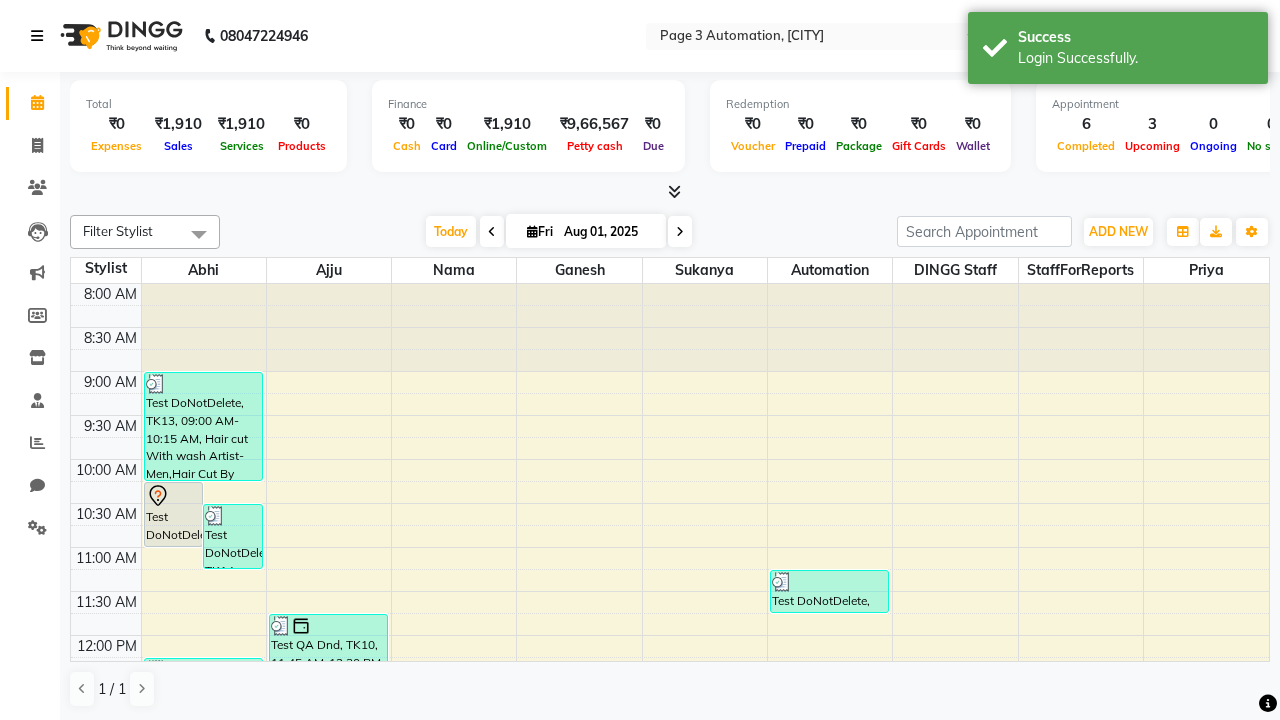 click at bounding box center [37, 36] 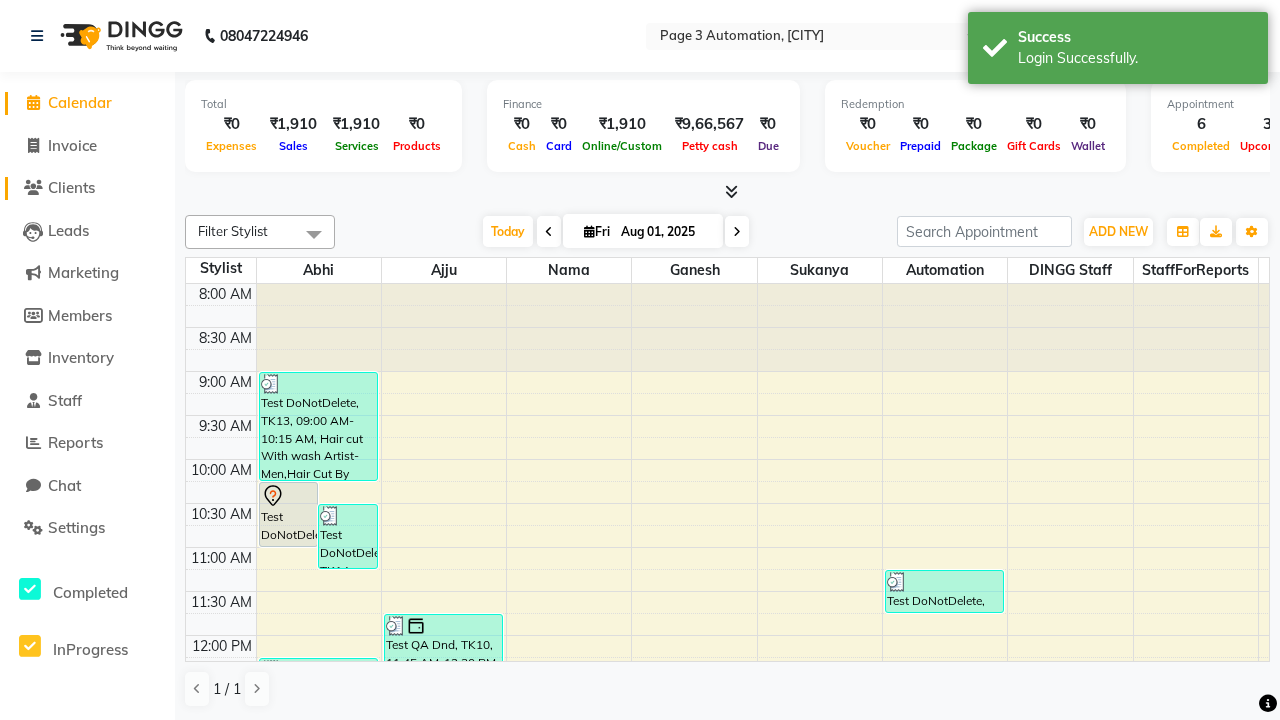 click on "Clients" 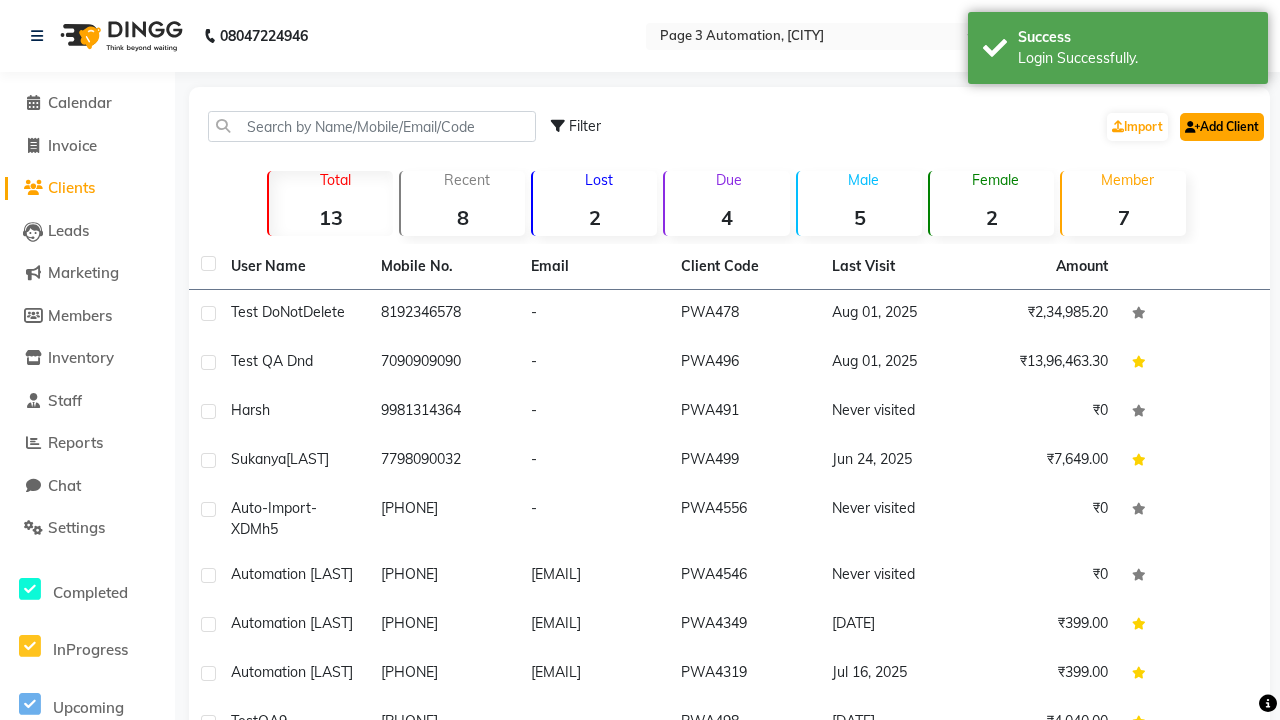 click on "Add Client" 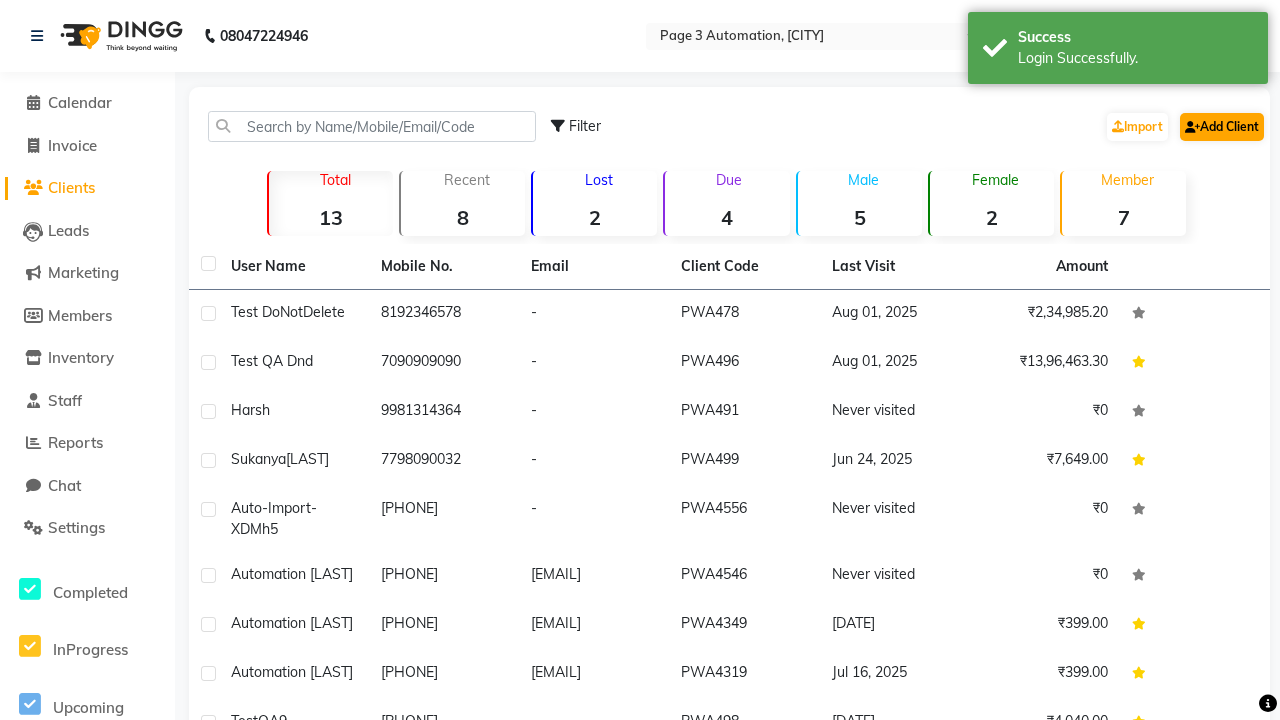 select on "22" 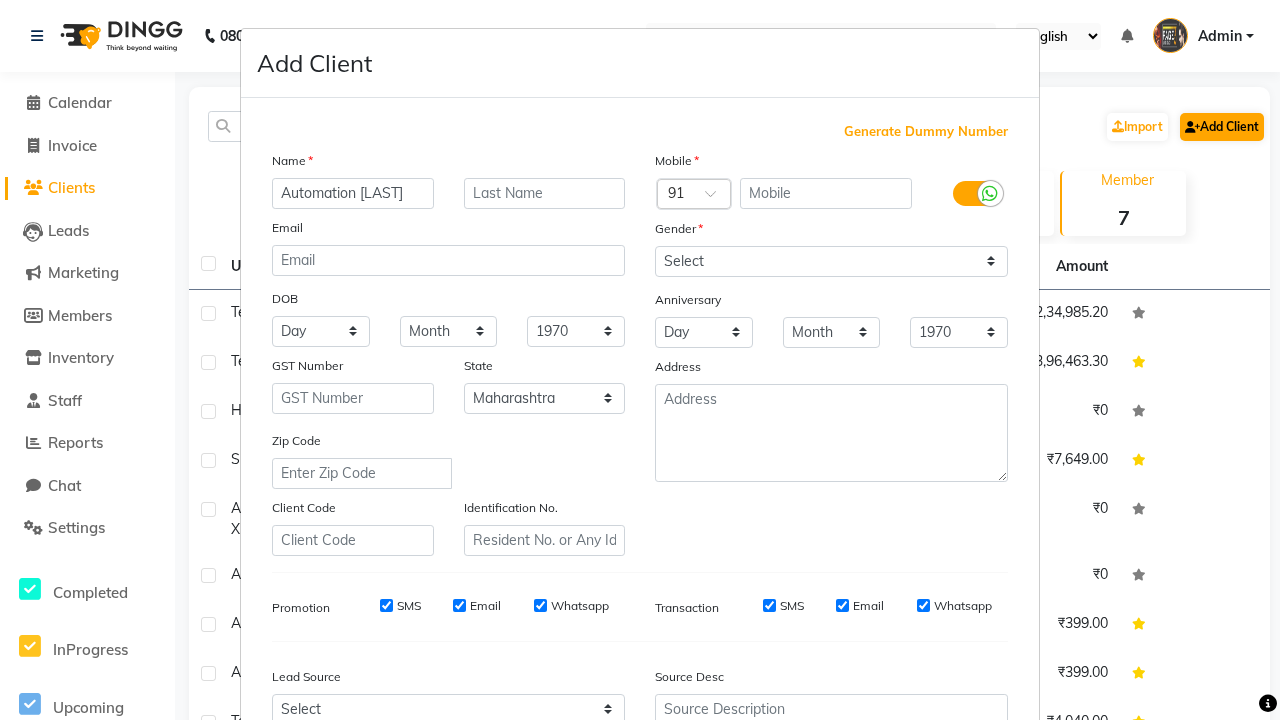 type on "Automation [LAST]" 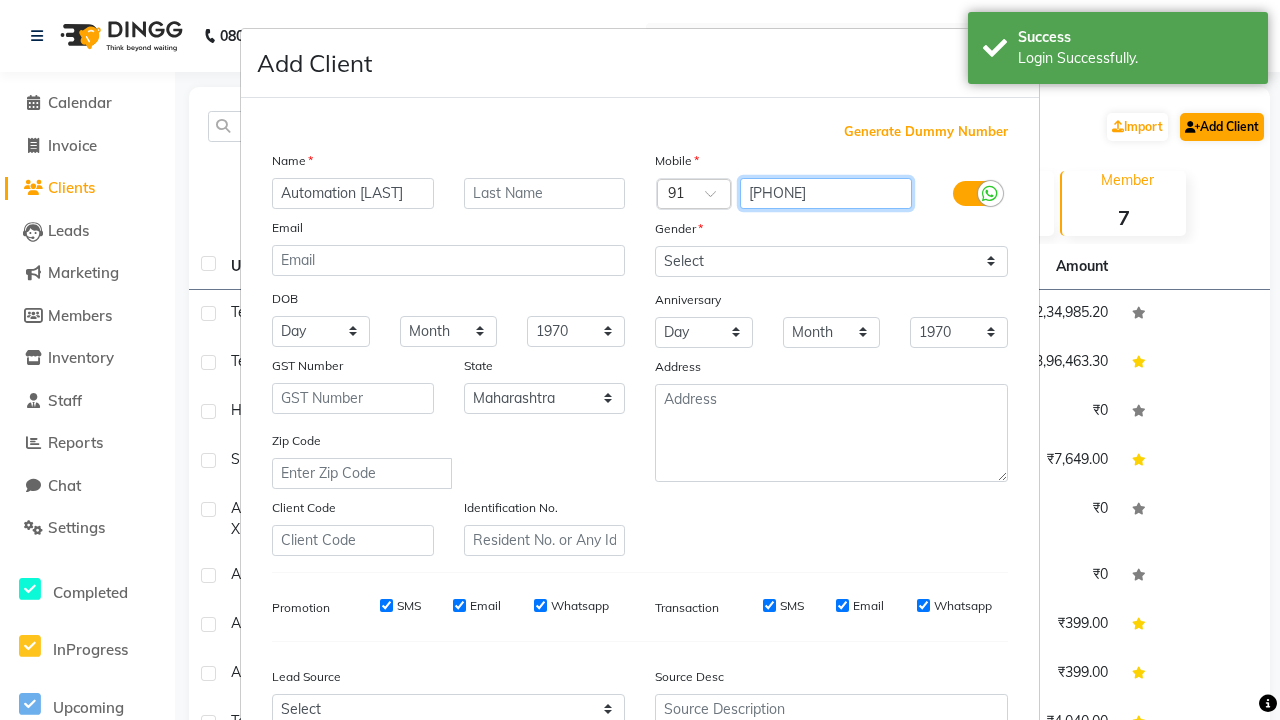 type on "[PHONE]" 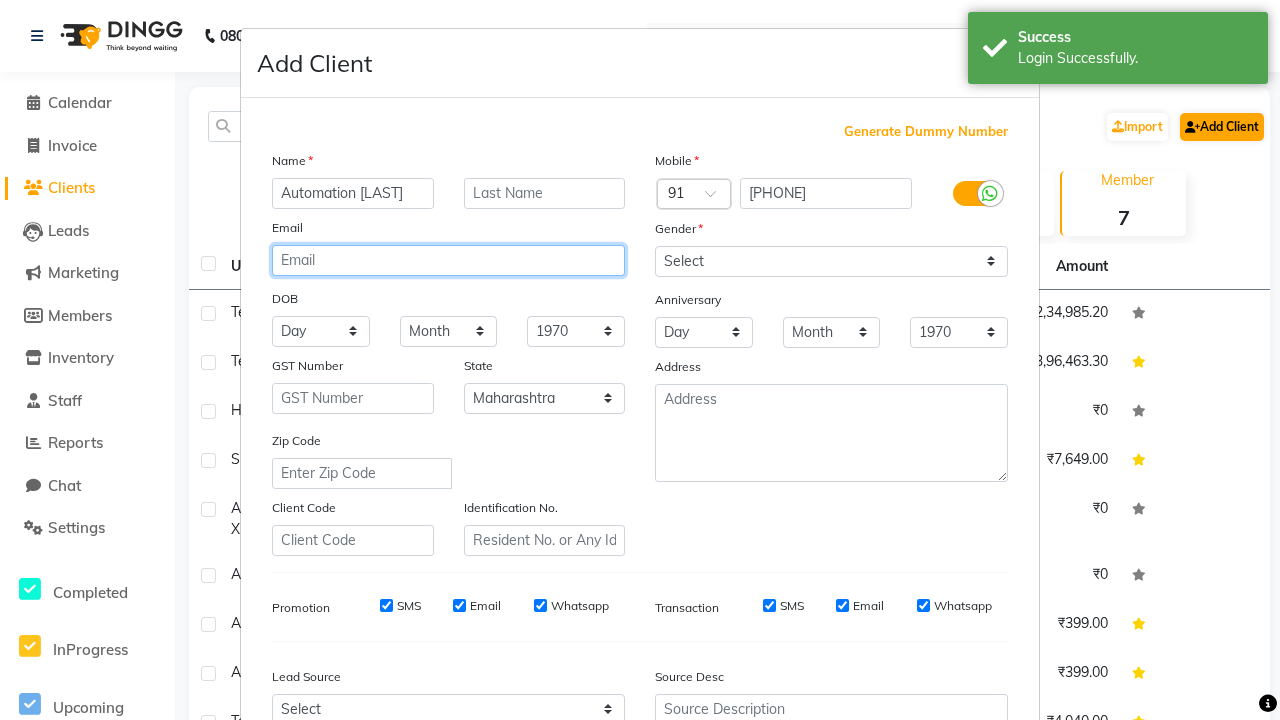 type on "[EMAIL]" 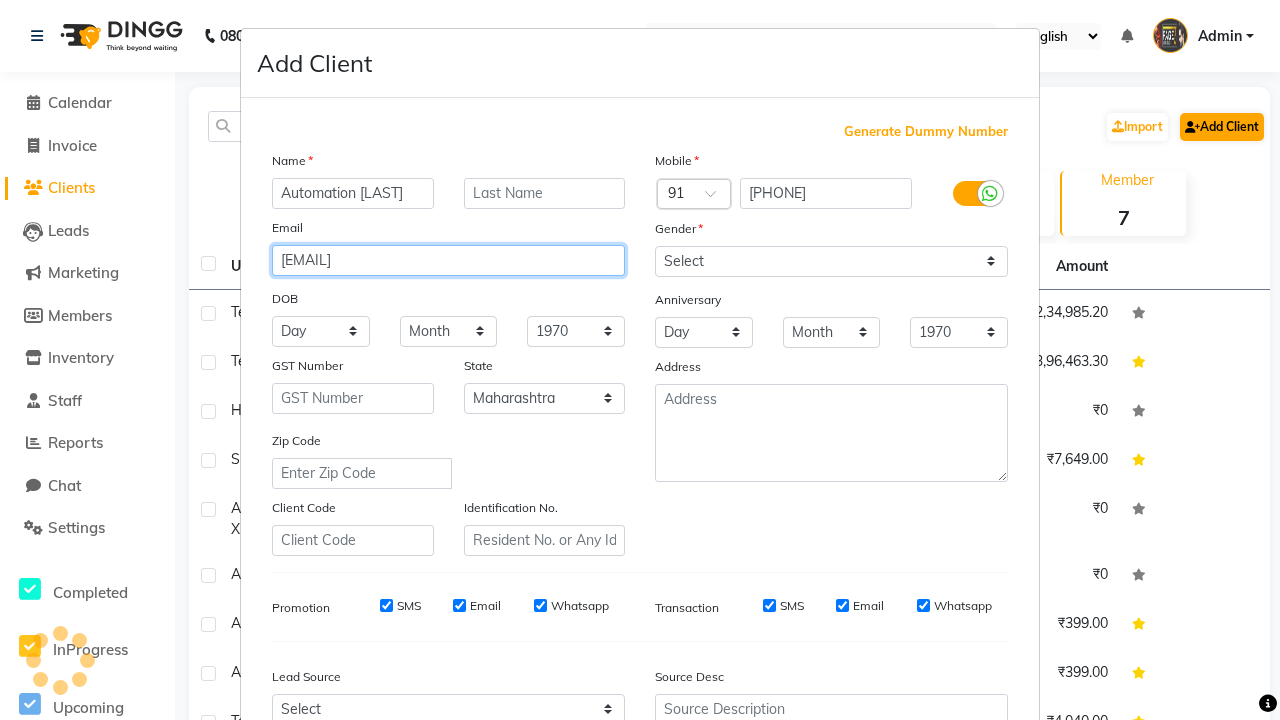 select on "male" 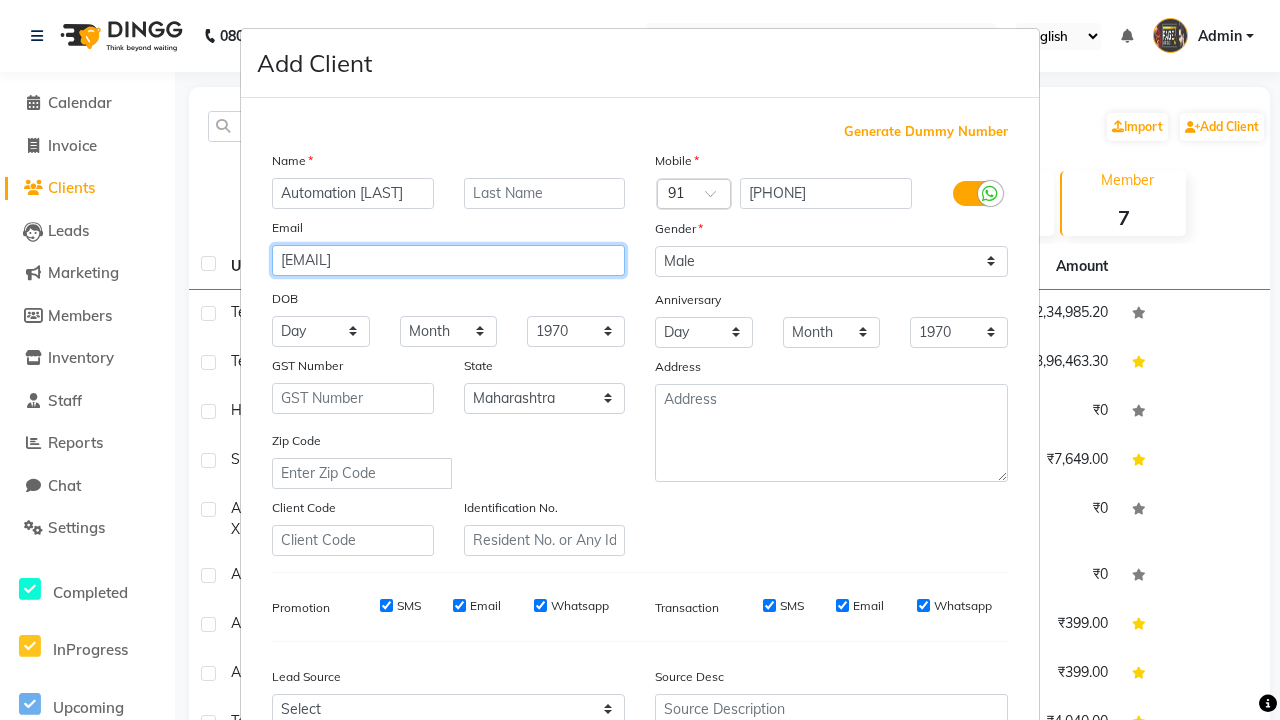 type on "[EMAIL]" 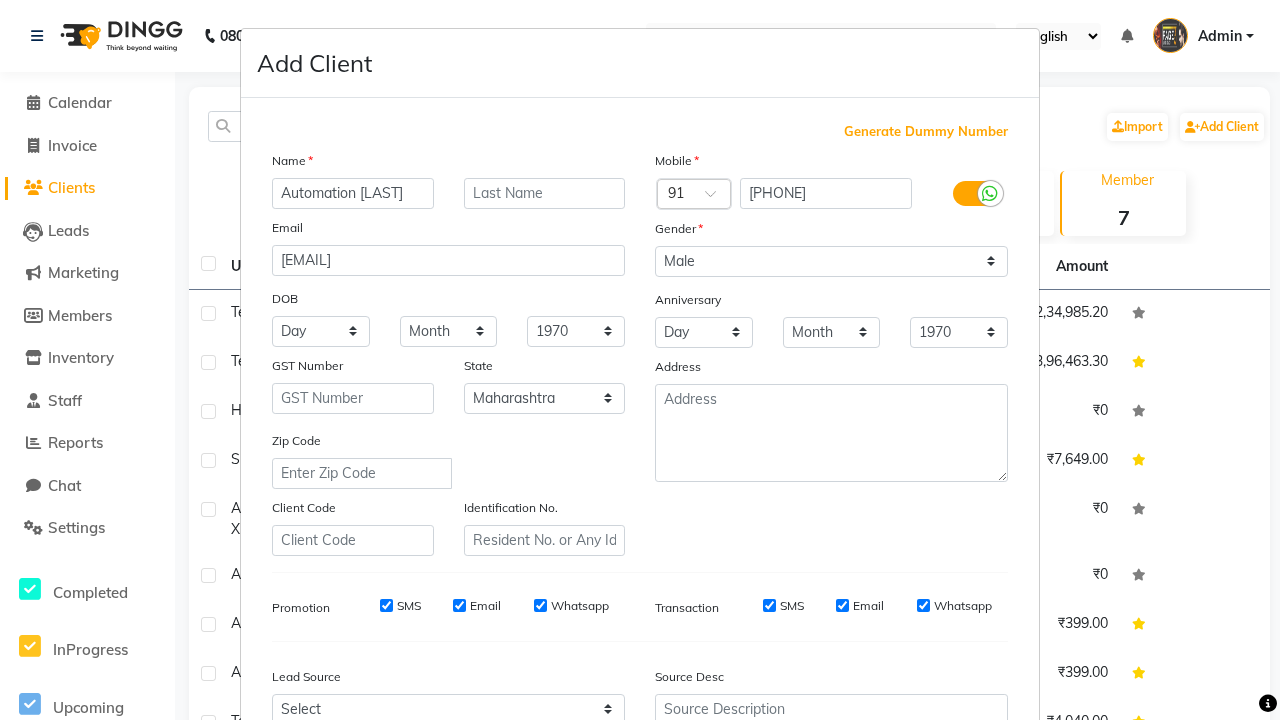 click on "Add" at bounding box center (906, 855) 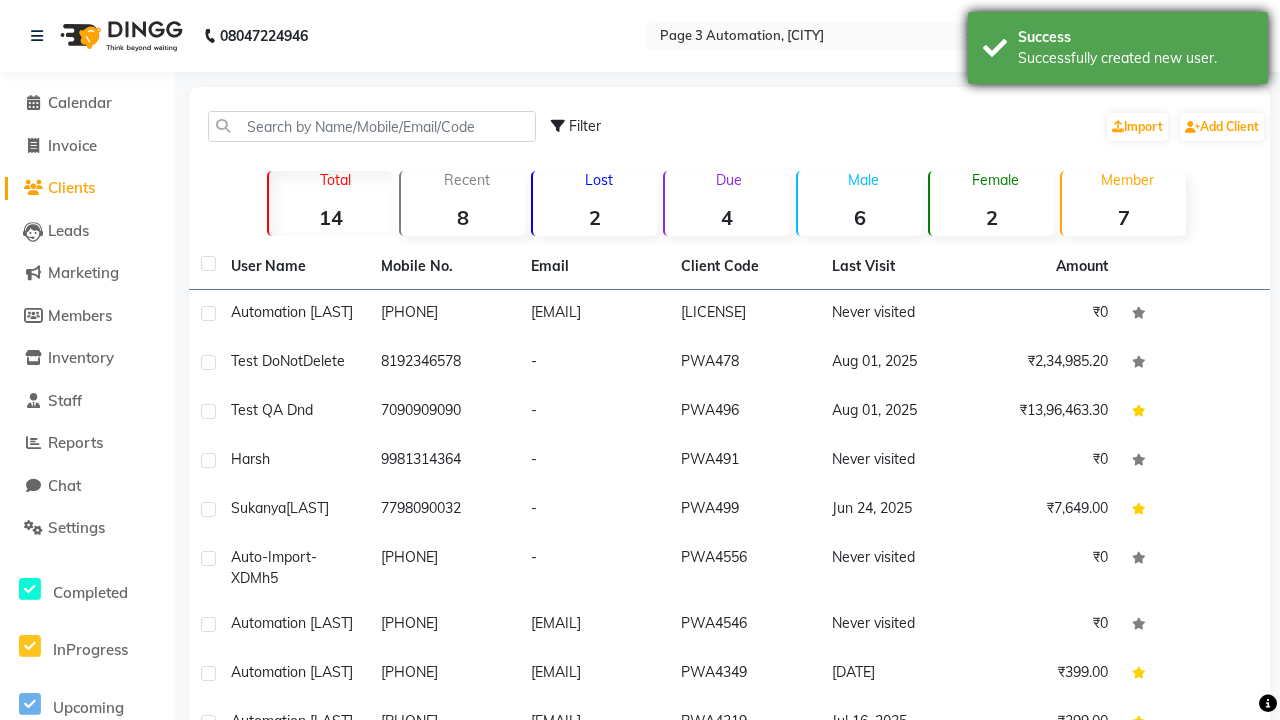 click on "Successfully created new user." at bounding box center [1135, 58] 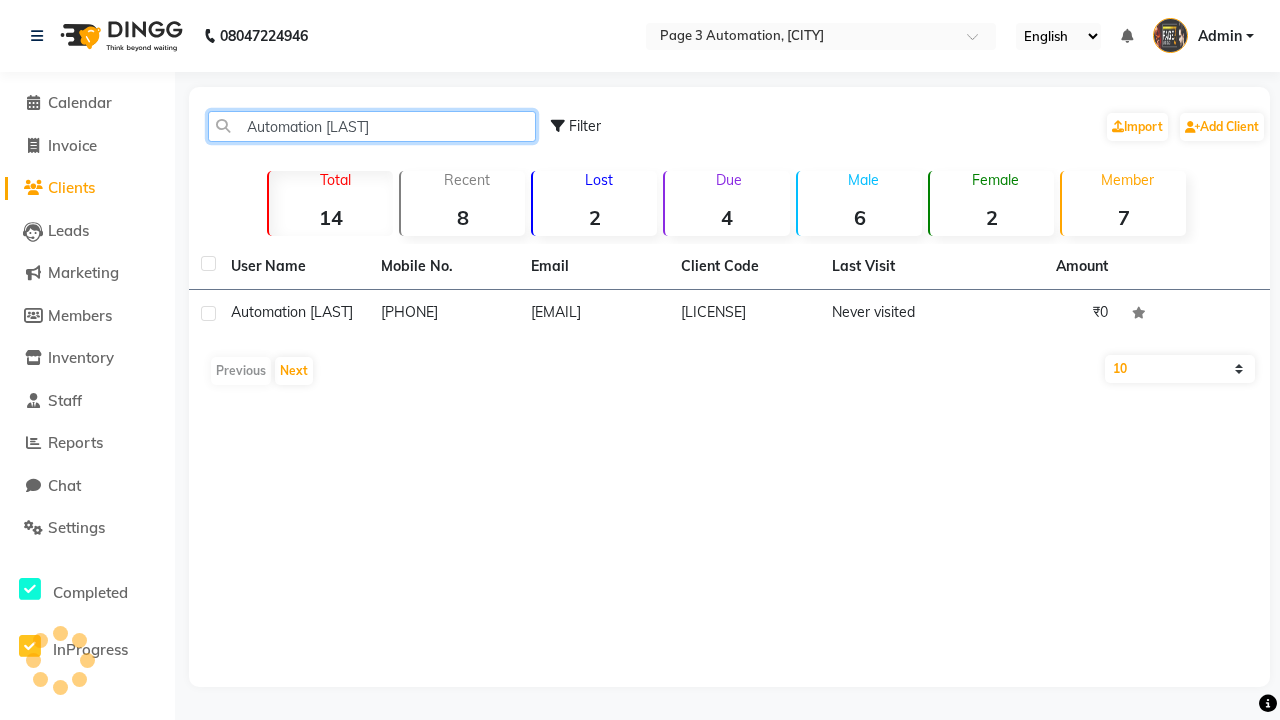 type on "Automation [LAST]" 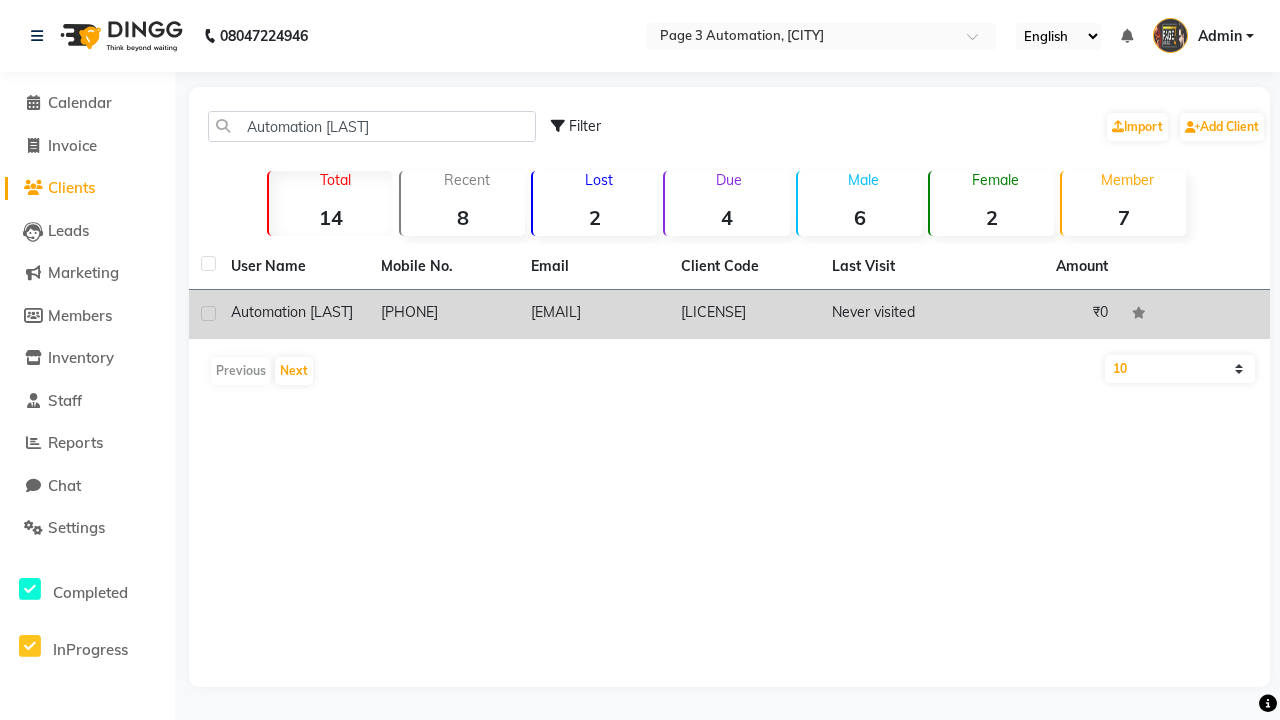 click on "[LICENSE]" 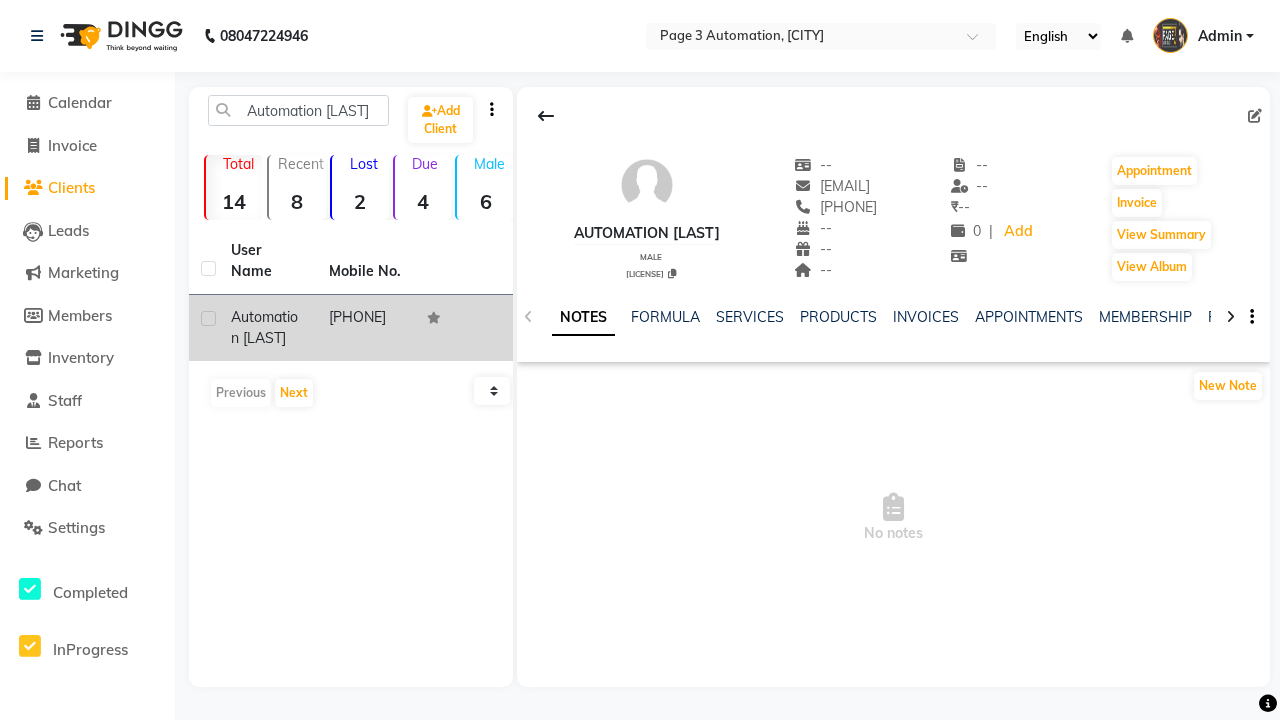 click on "NOTES" 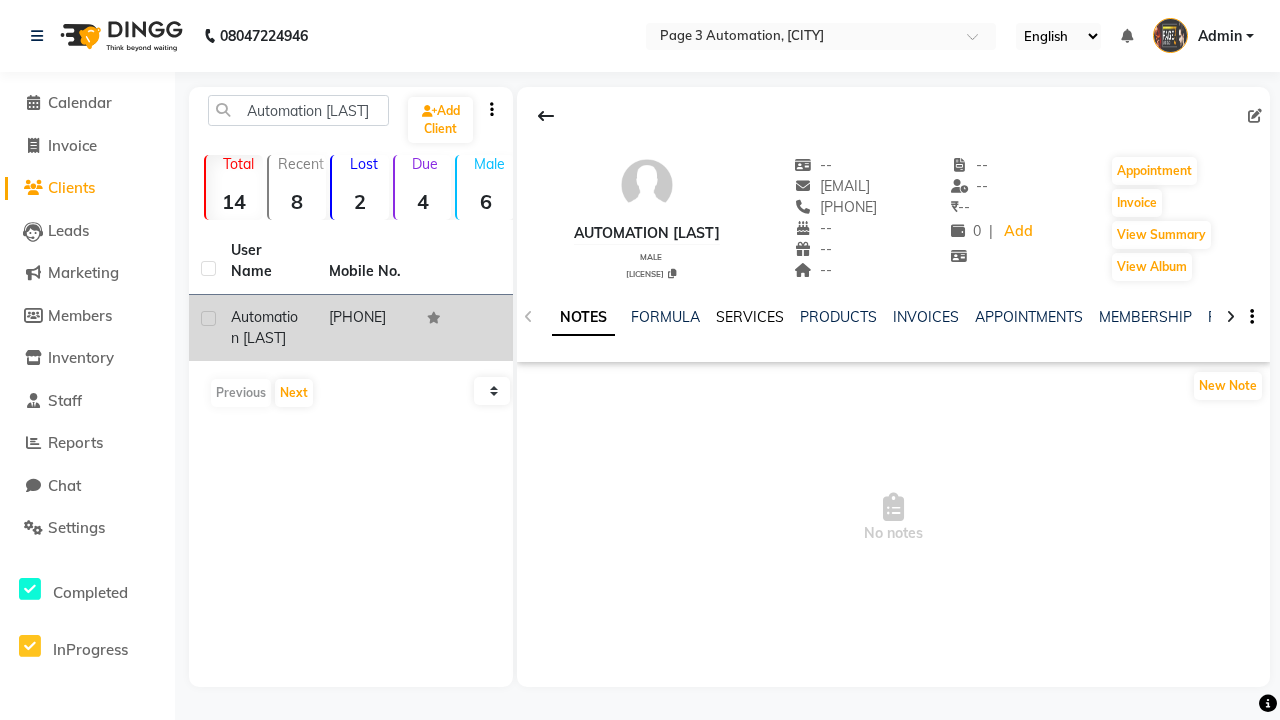 click on "SERVICES" 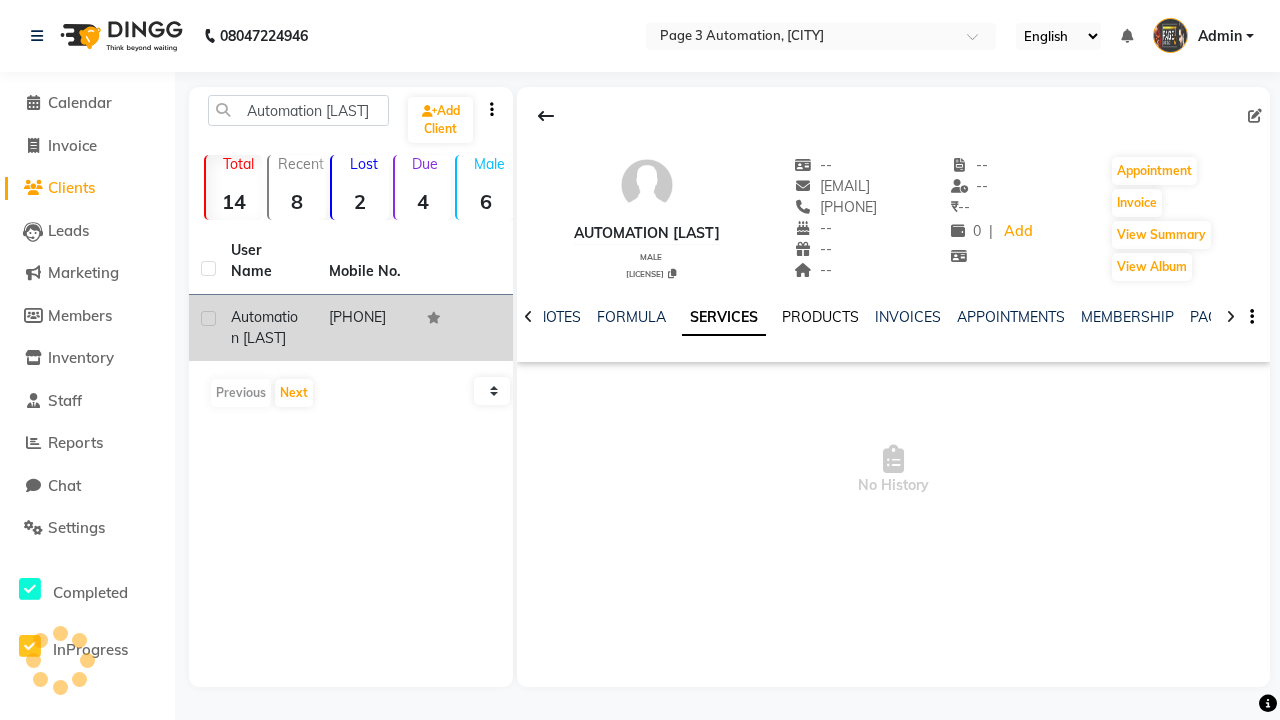 click on "PRODUCTS" 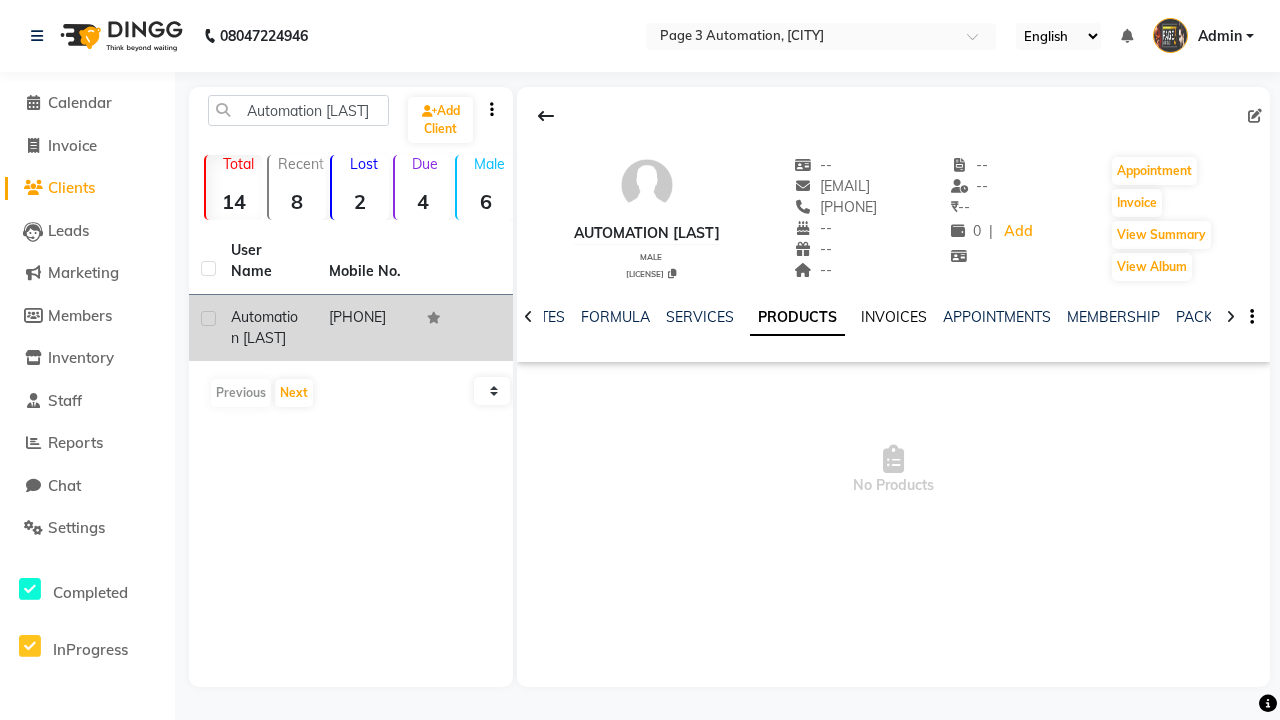 click on "INVOICES" 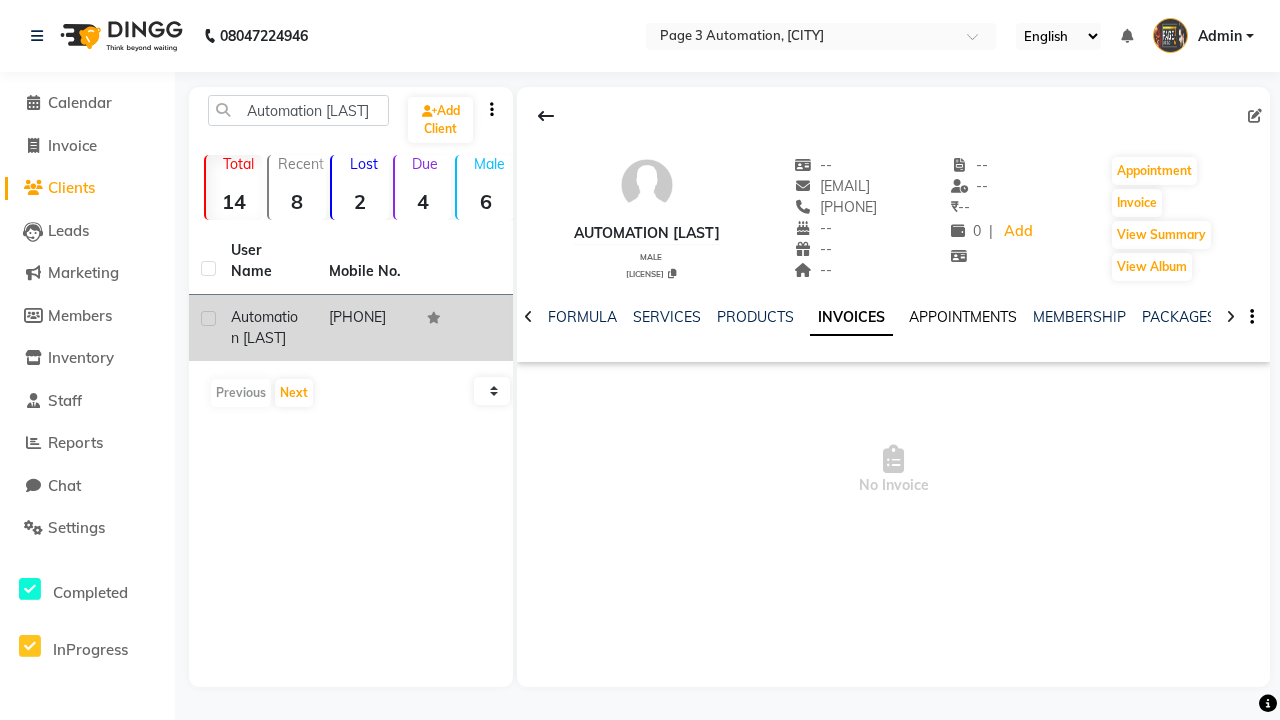 click on "APPOINTMENTS" 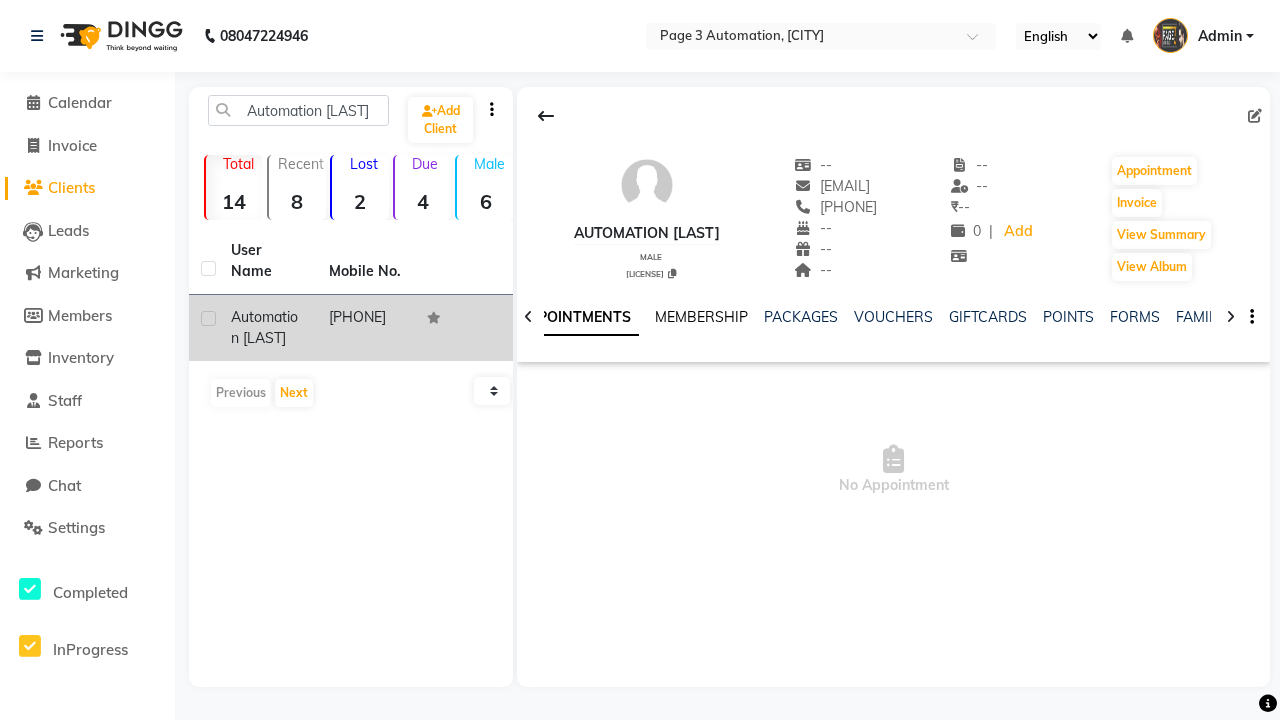 click on "MEMBERSHIP" 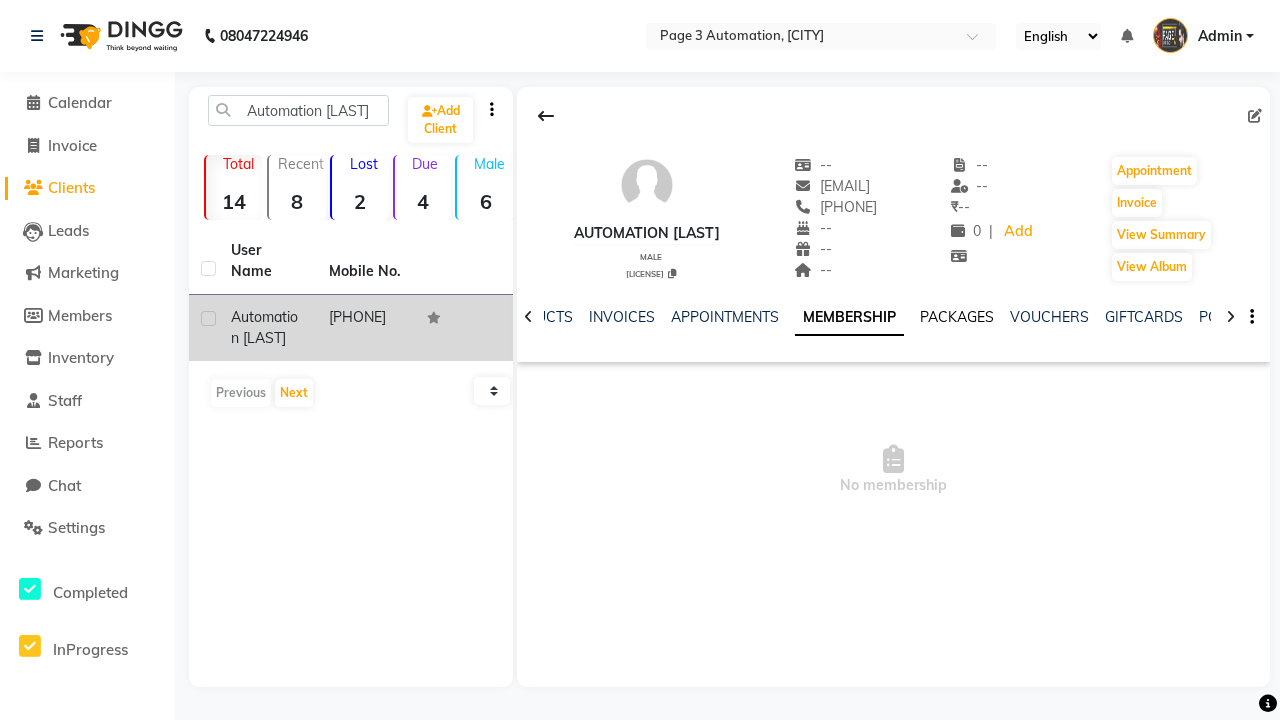 click on "PACKAGES" 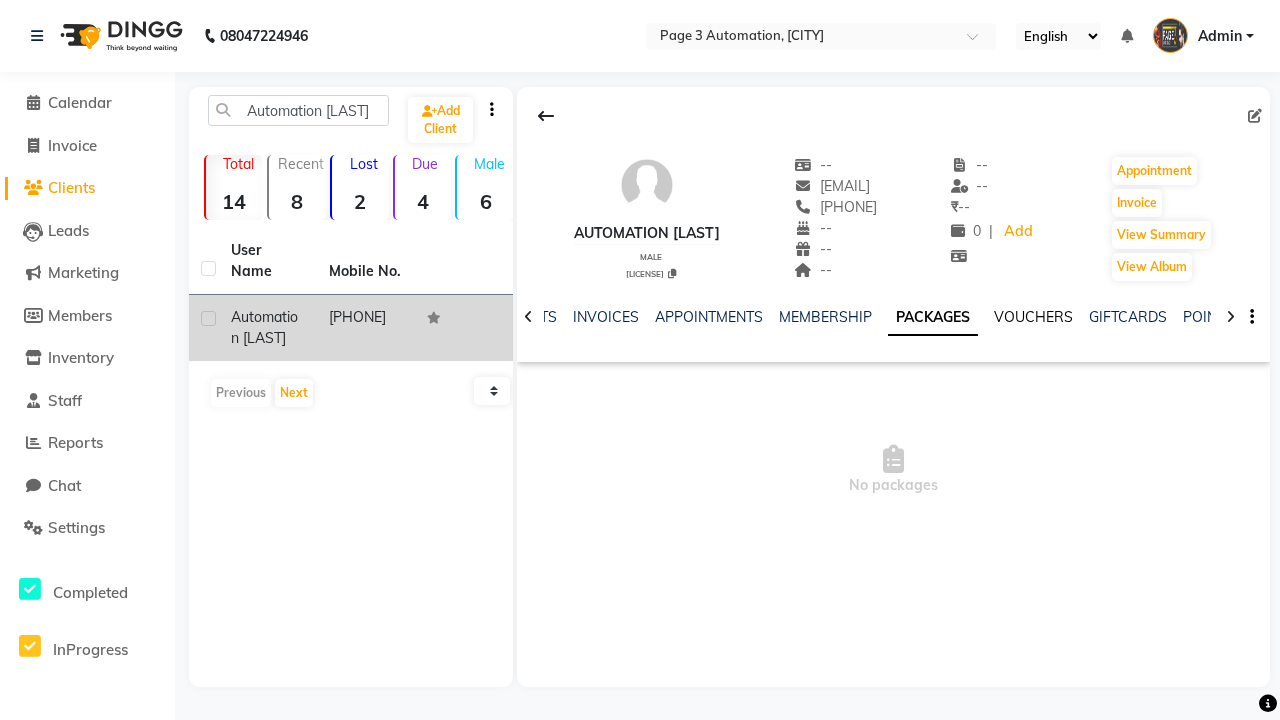 click on "VOUCHERS" 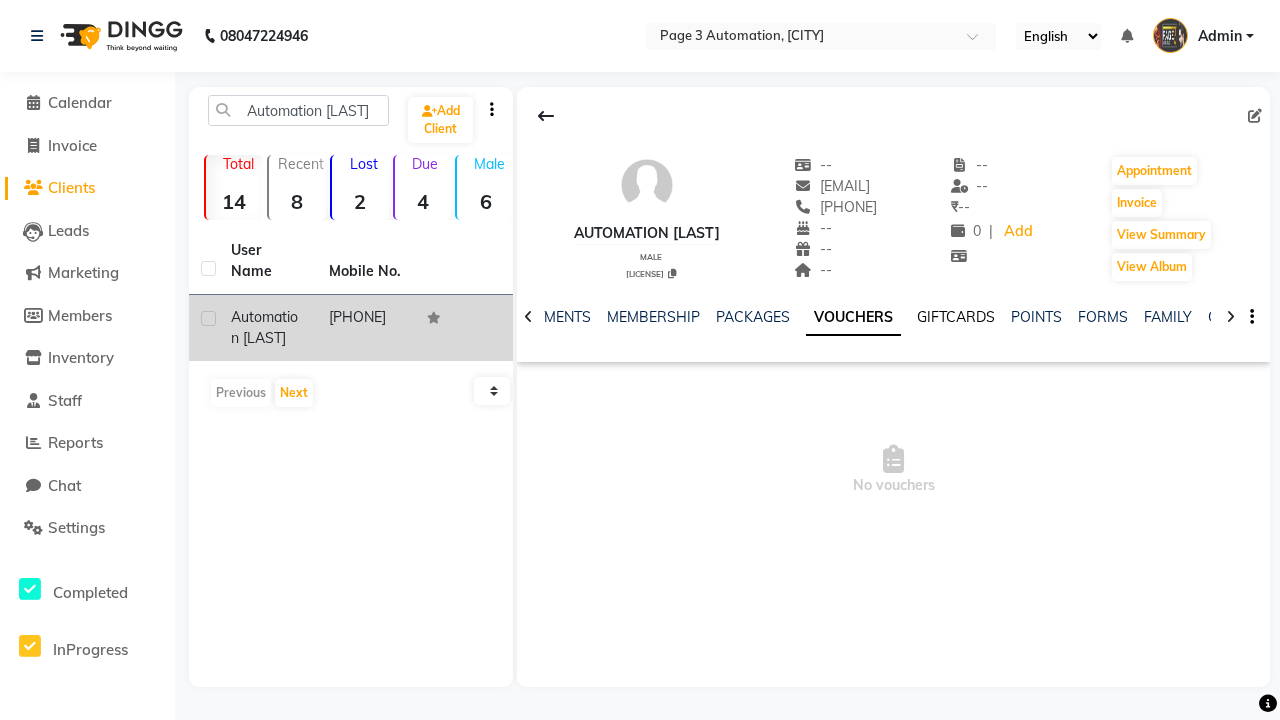 click on "GIFTCARDS" 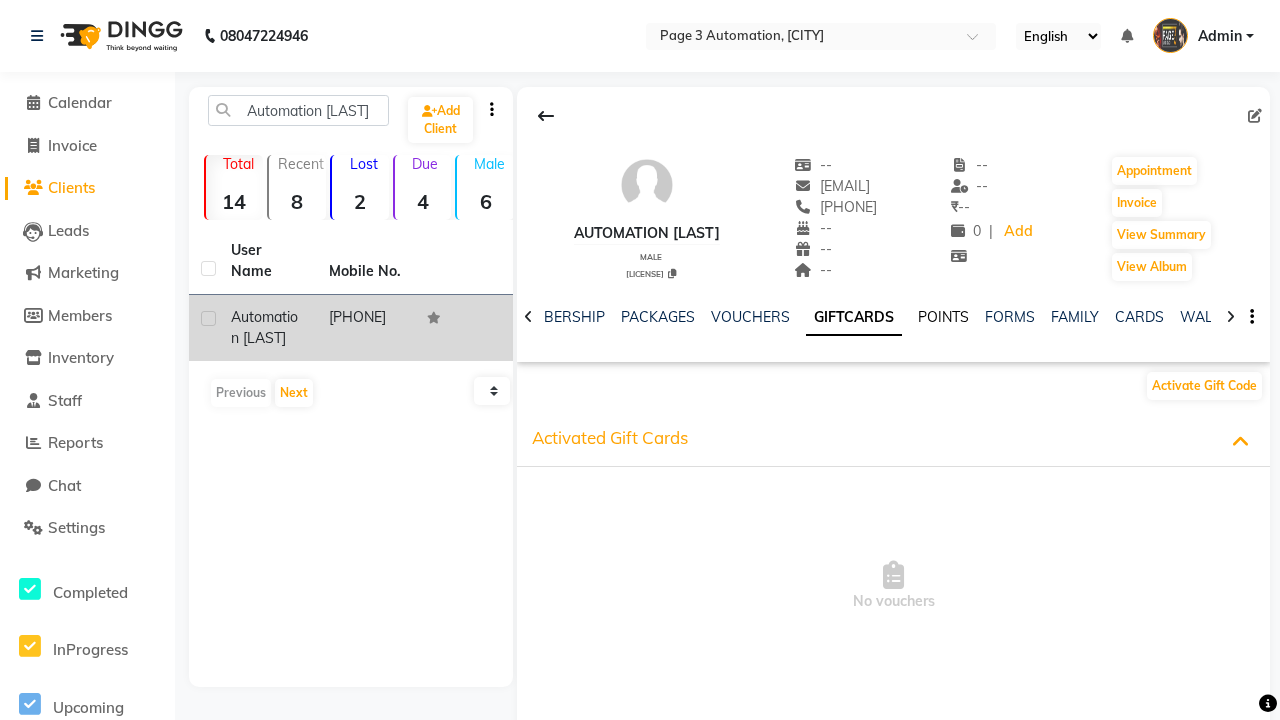 click on "POINTS" 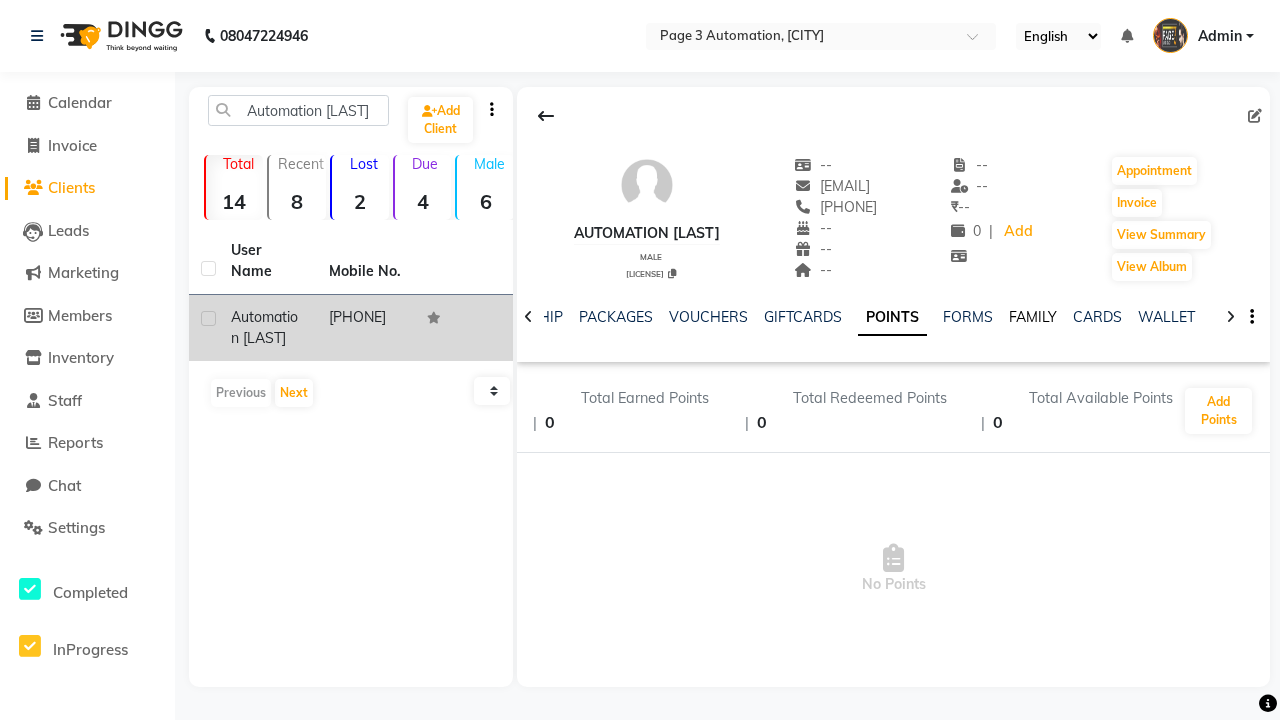 click on "FAMILY" 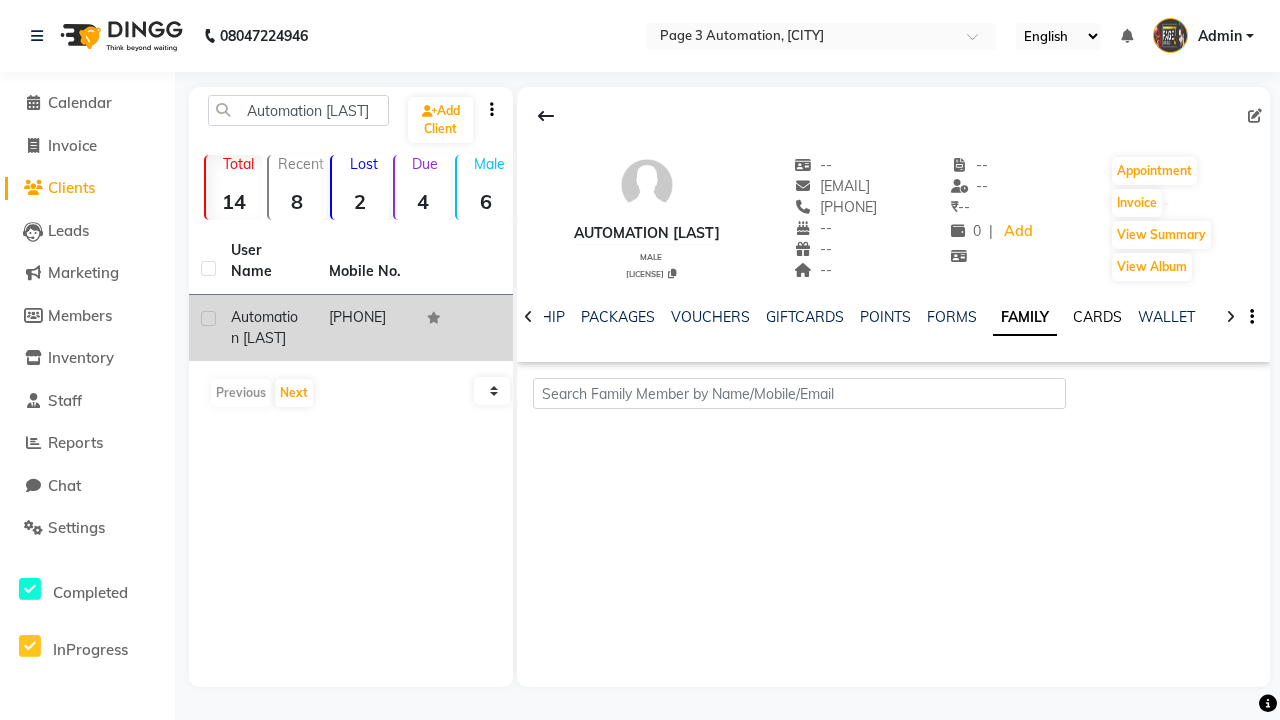 click on "CARDS" 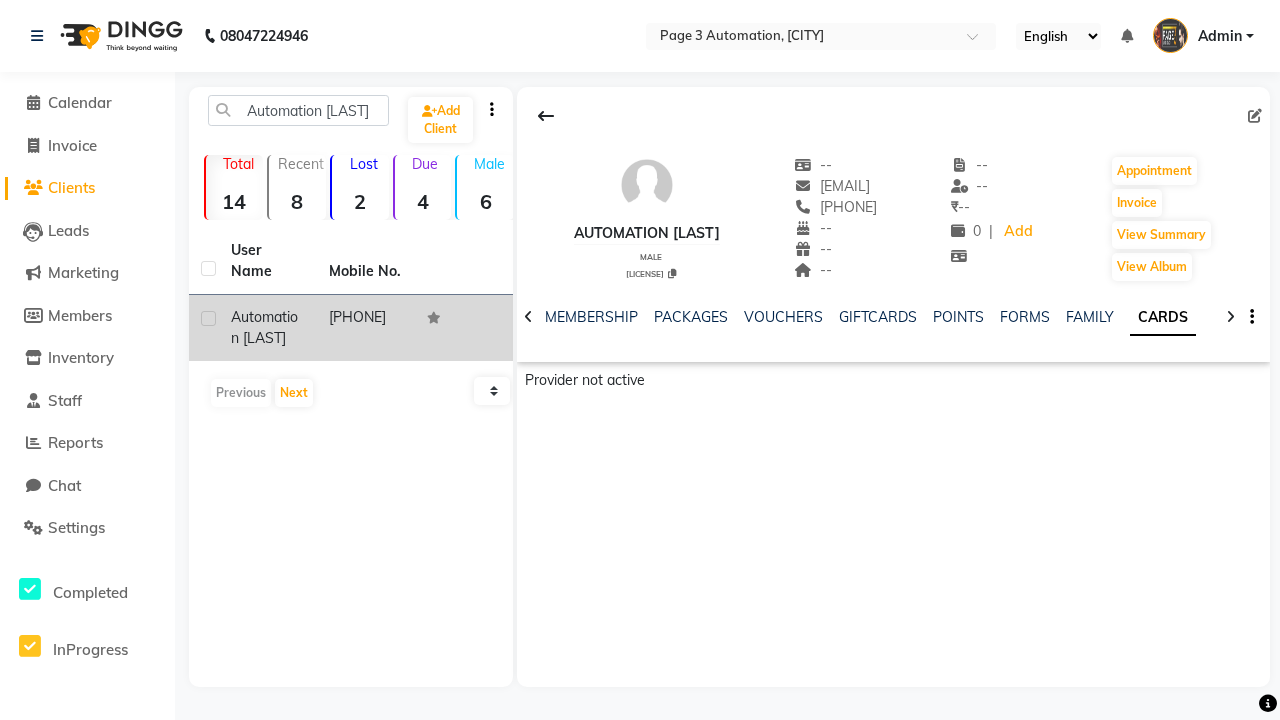 click on "WALLET" 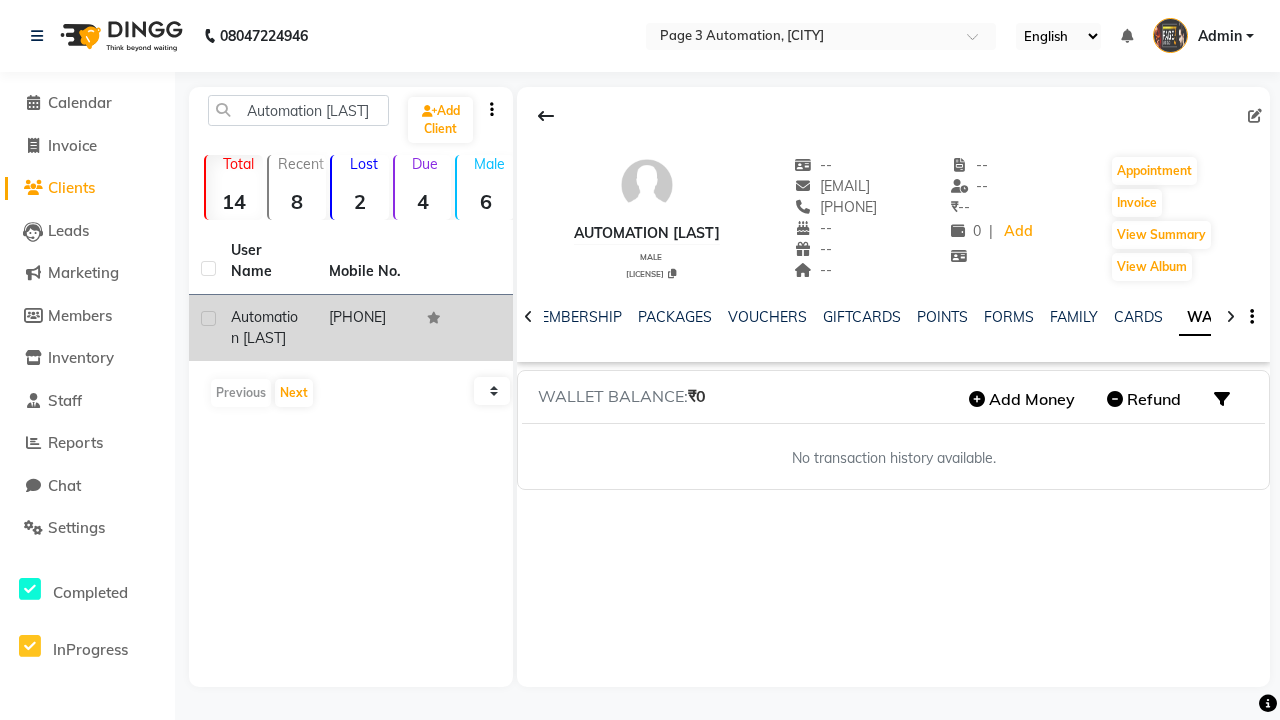 scroll, scrollTop: 0, scrollLeft: 414, axis: horizontal 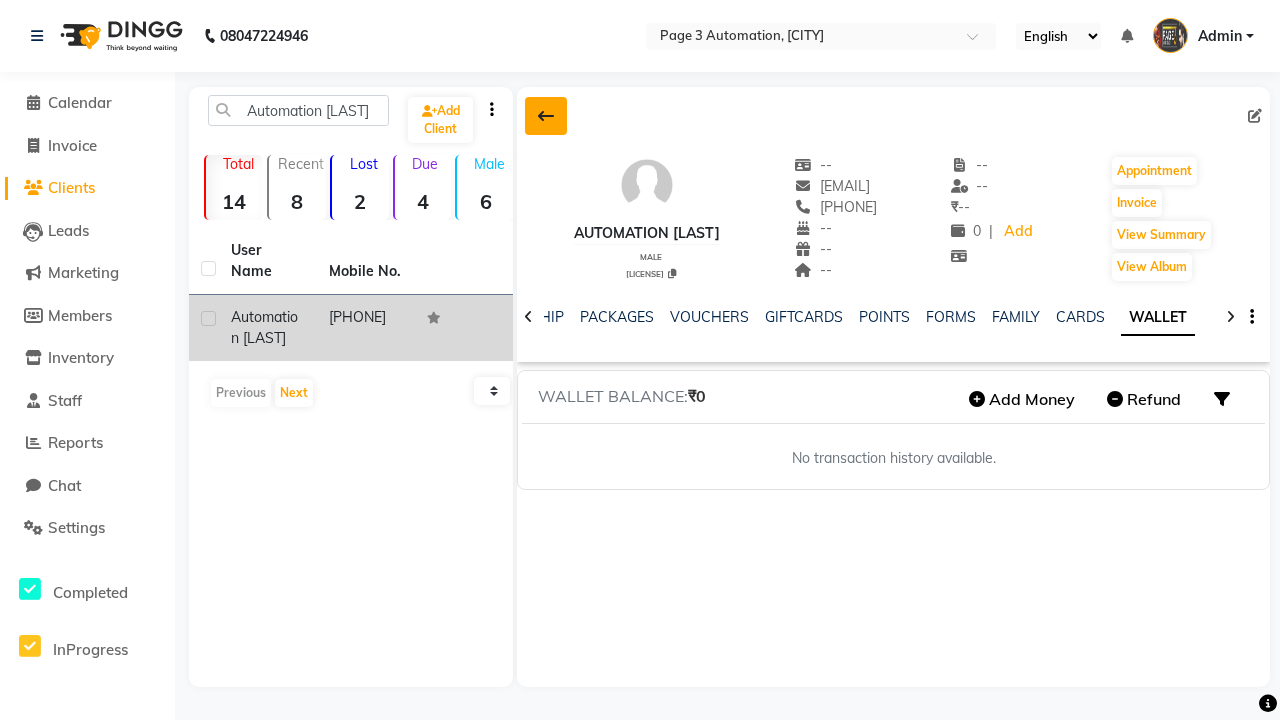 click 